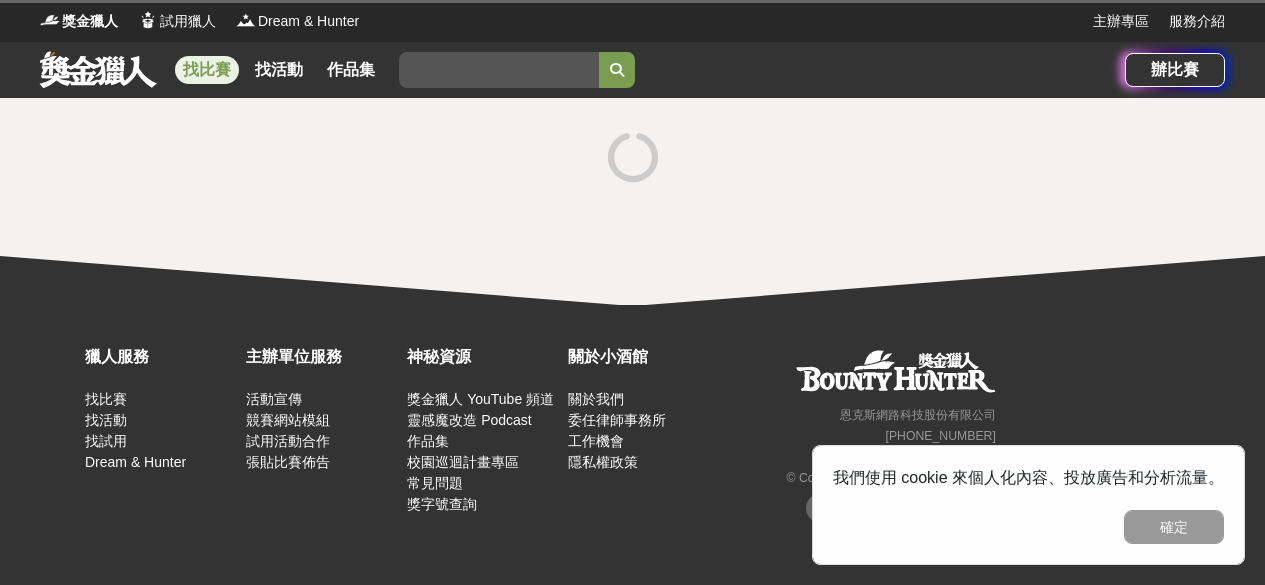 scroll, scrollTop: 0, scrollLeft: 0, axis: both 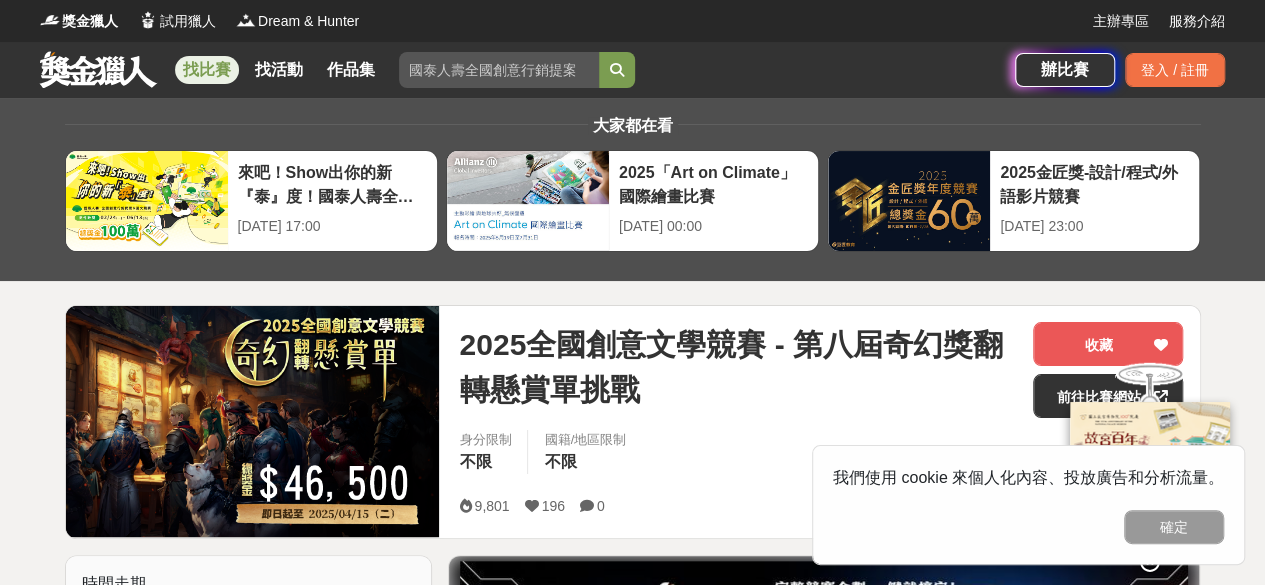 click on "找比賽" at bounding box center [207, 70] 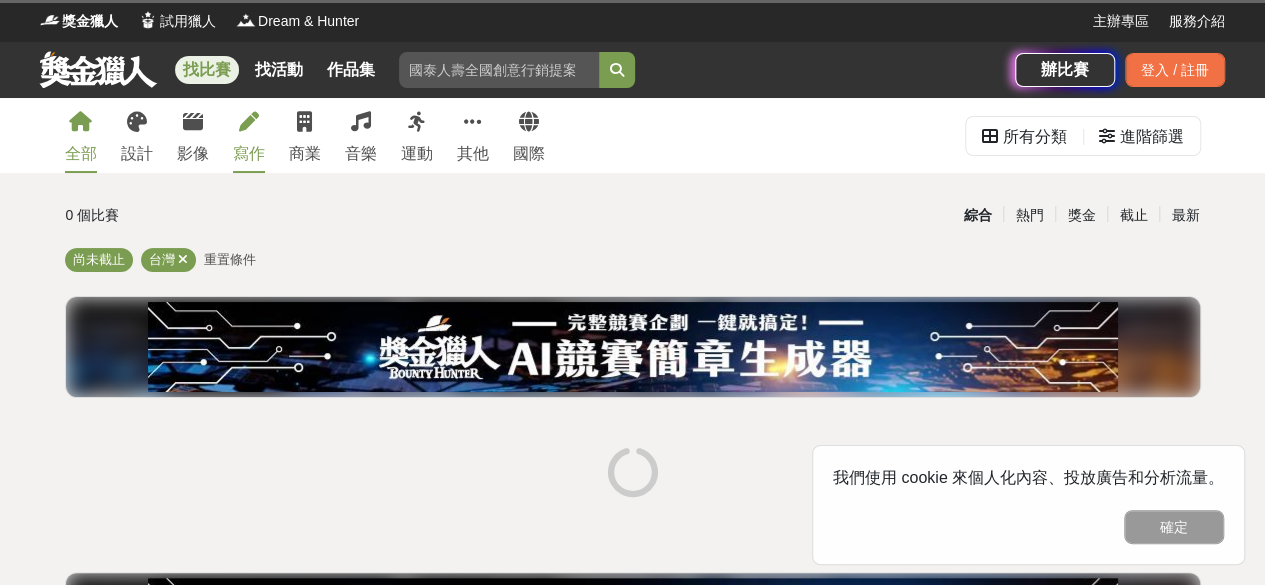 click on "寫作" at bounding box center [249, 154] 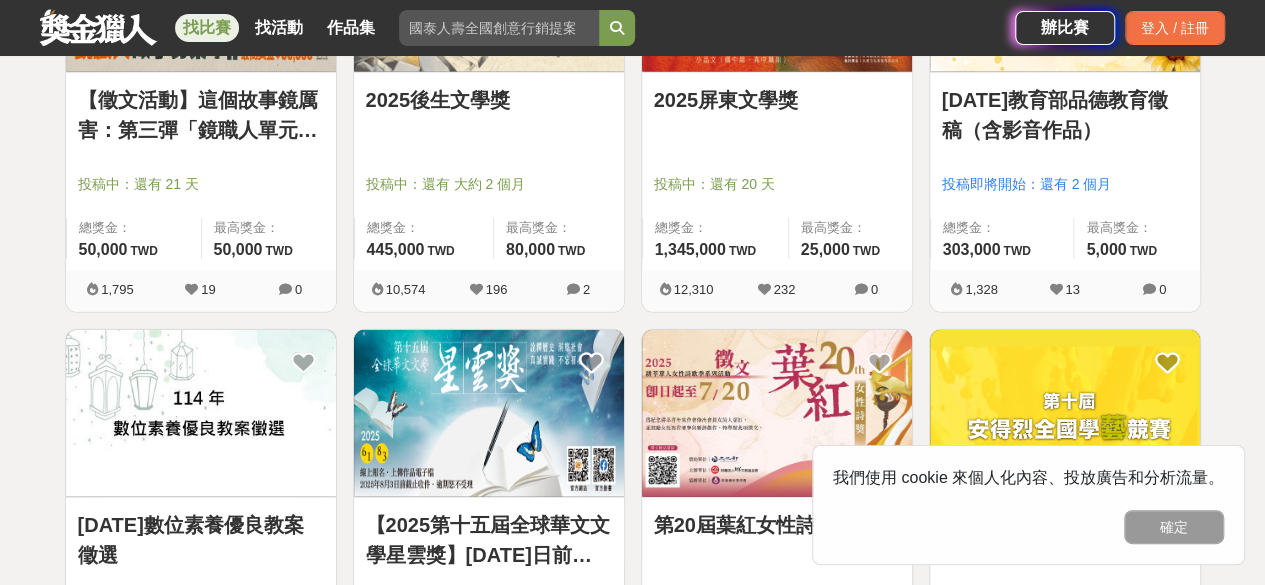 scroll, scrollTop: 2200, scrollLeft: 0, axis: vertical 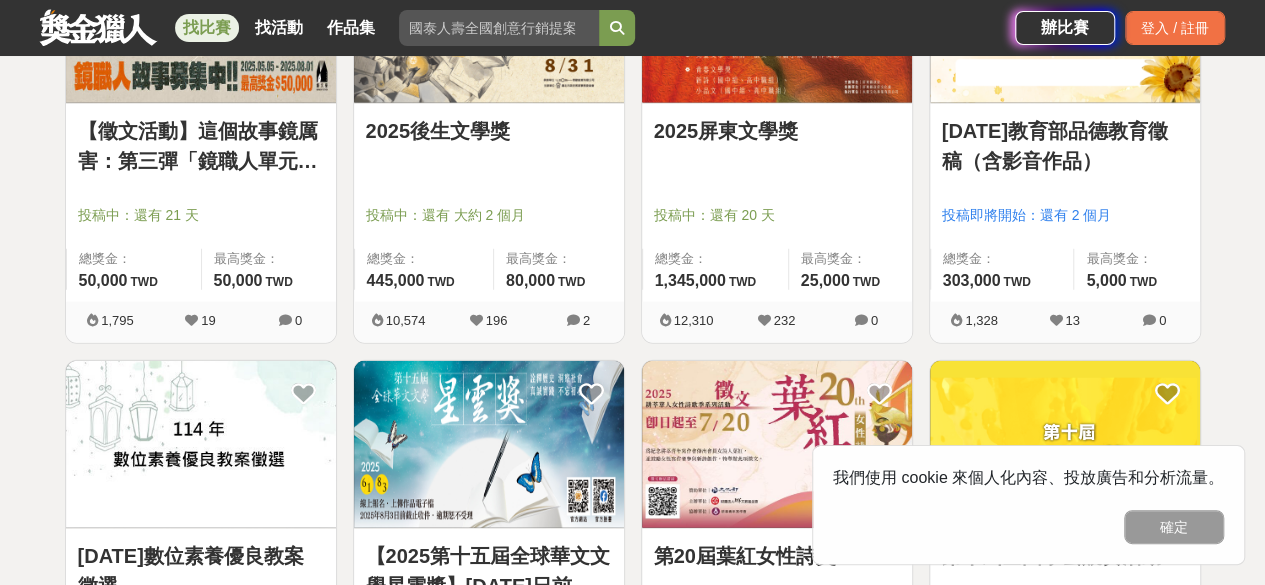 click on "2025後生文學獎" at bounding box center (489, 142) 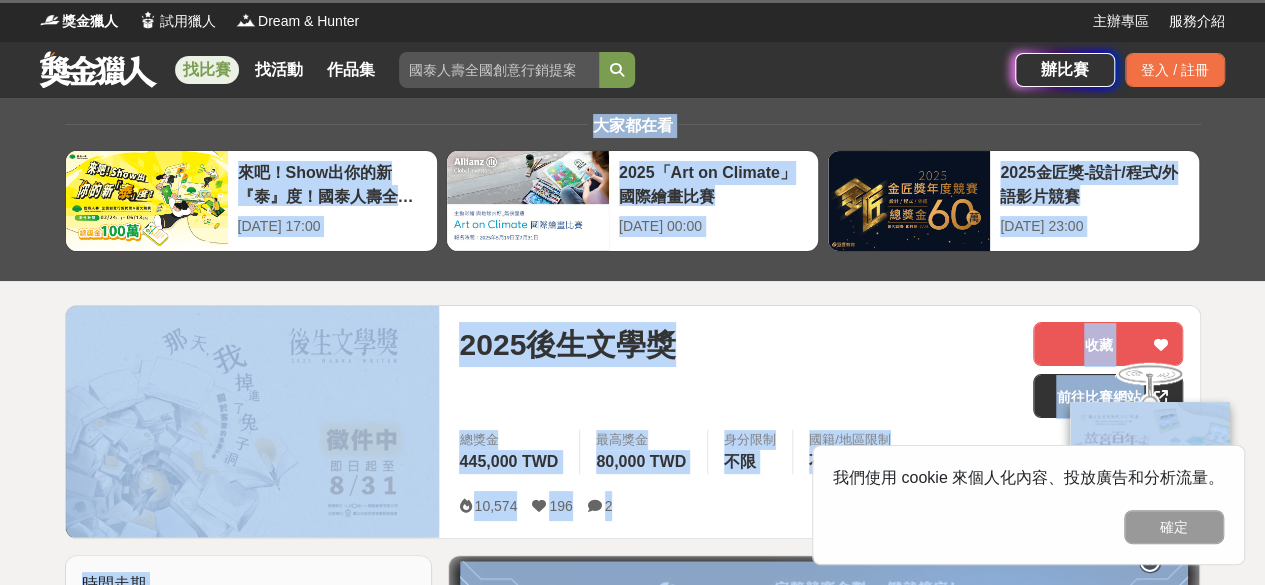 click on "2025後生文學獎" at bounding box center [567, 344] 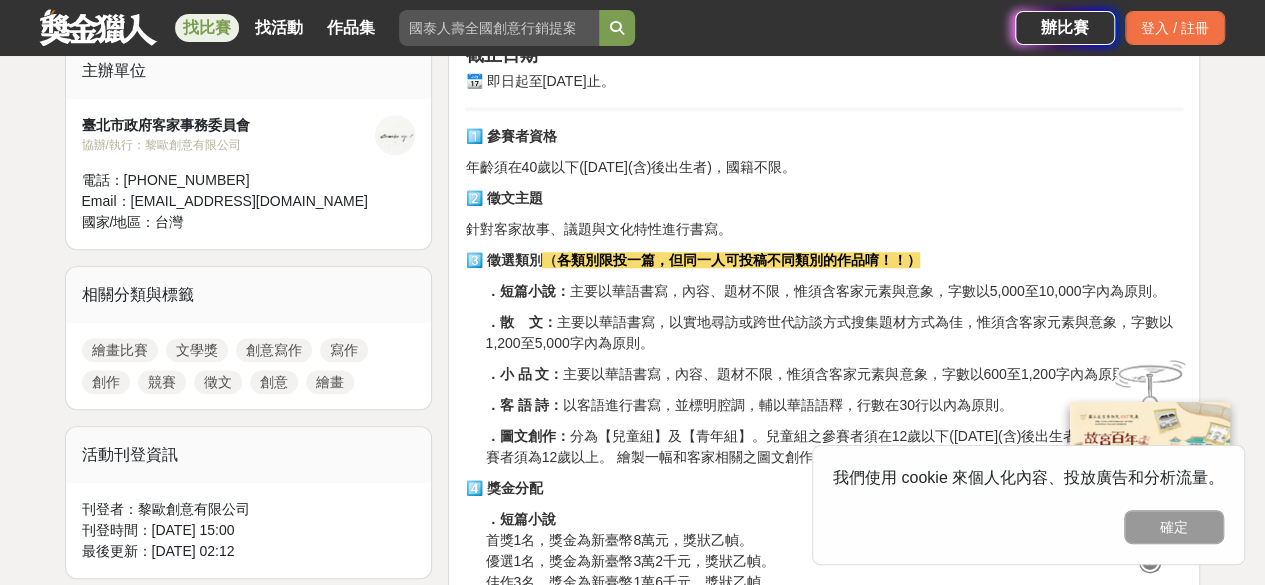 scroll, scrollTop: 800, scrollLeft: 0, axis: vertical 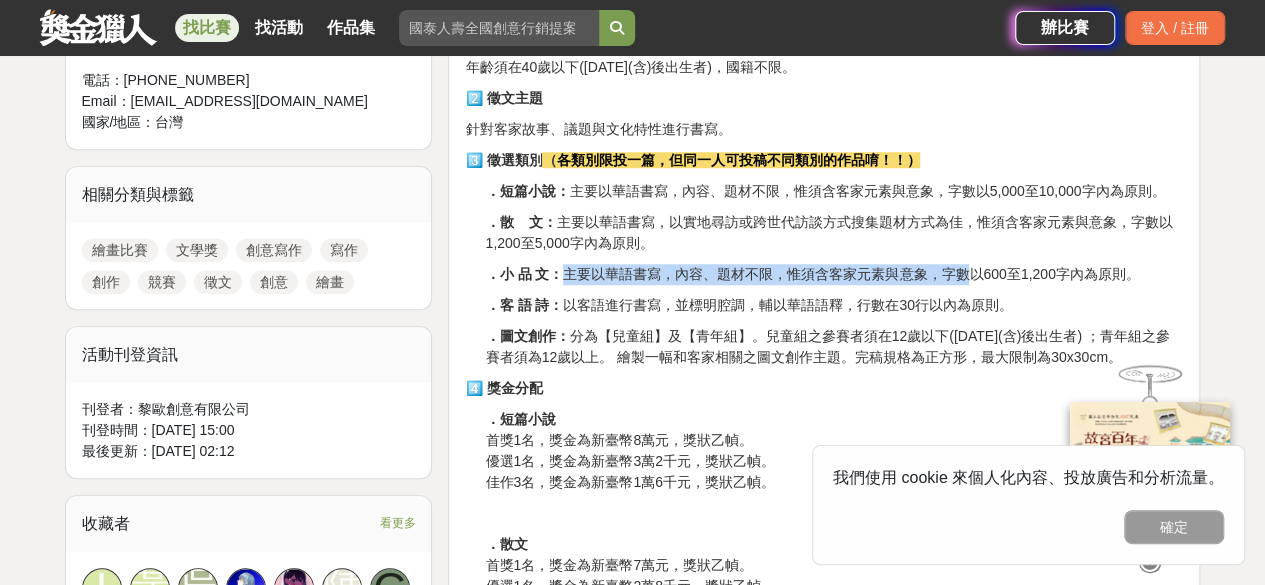 drag, startPoint x: 559, startPoint y: 275, endPoint x: 986, endPoint y: 263, distance: 427.16858 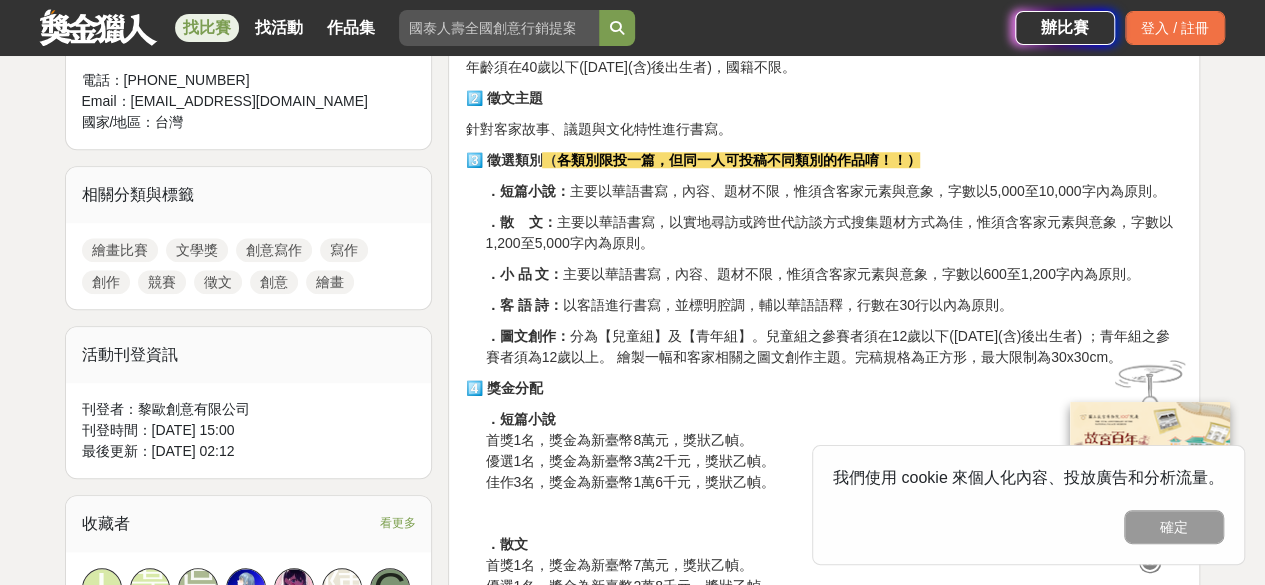 click on "．小 品 文： 主要以華語書寫，內容、題材不限，惟須含客家元素與意象，字數以600至1,200字內為原則。" at bounding box center (834, 274) 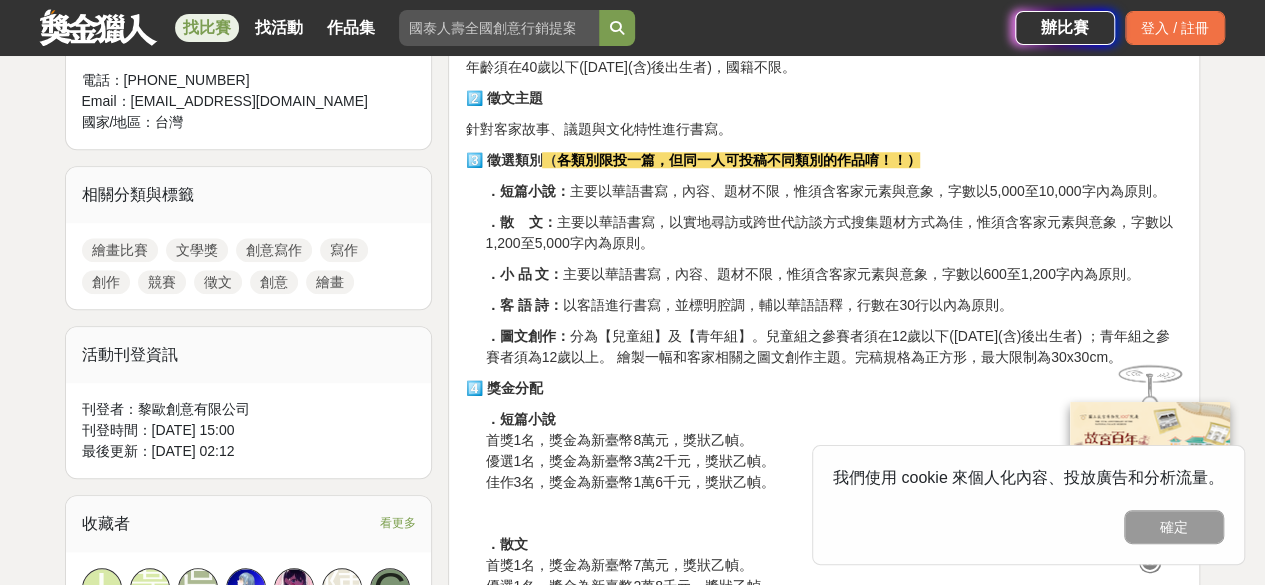 click on "．小 品 文： 主要以華語書寫，內容、題材不限，惟須含客家元素與意象，字數以600至1,200字內為原則。" at bounding box center [834, 274] 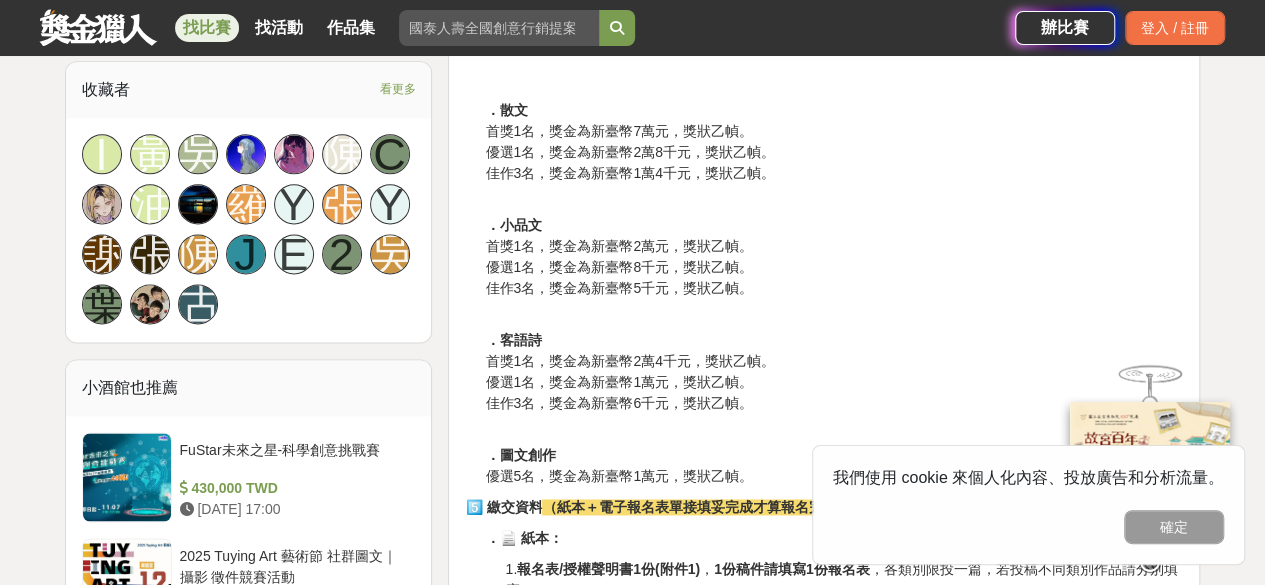 scroll, scrollTop: 1400, scrollLeft: 0, axis: vertical 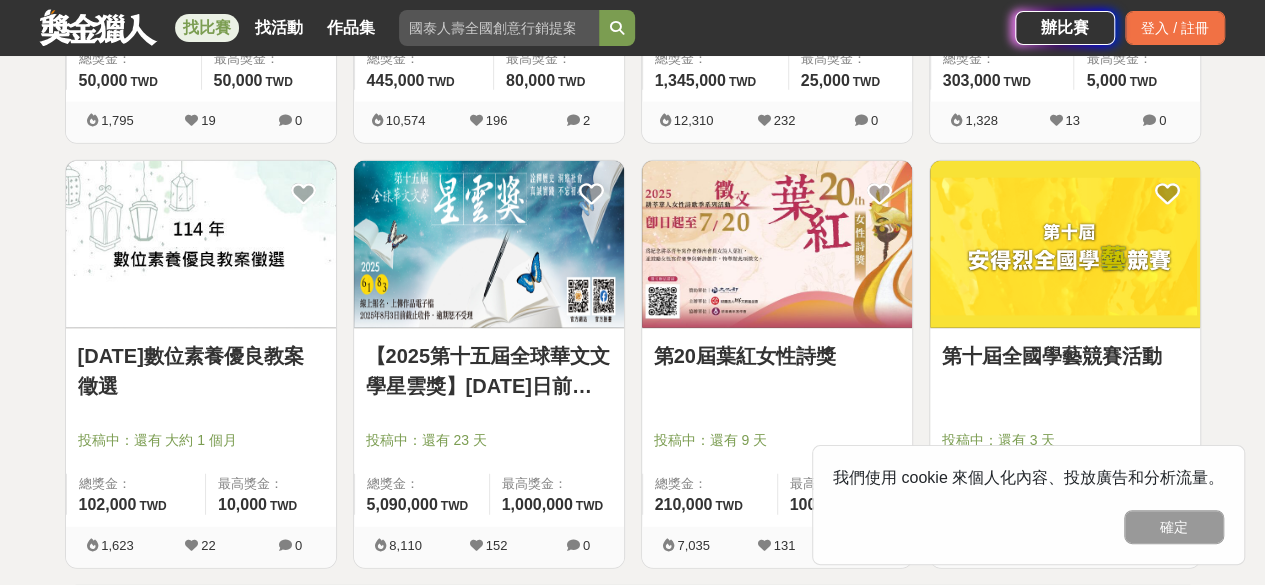 click on "【2025第十五屆全球華文文學星雲獎】[DATE]日前線上報名即完成" at bounding box center [489, 371] 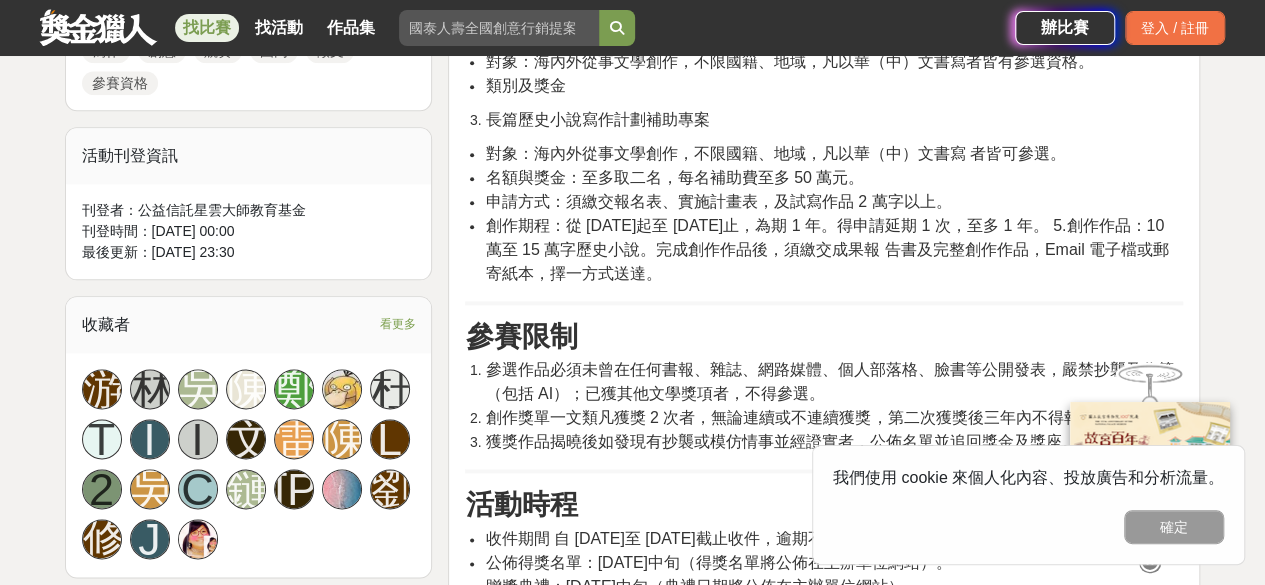 scroll, scrollTop: 1200, scrollLeft: 0, axis: vertical 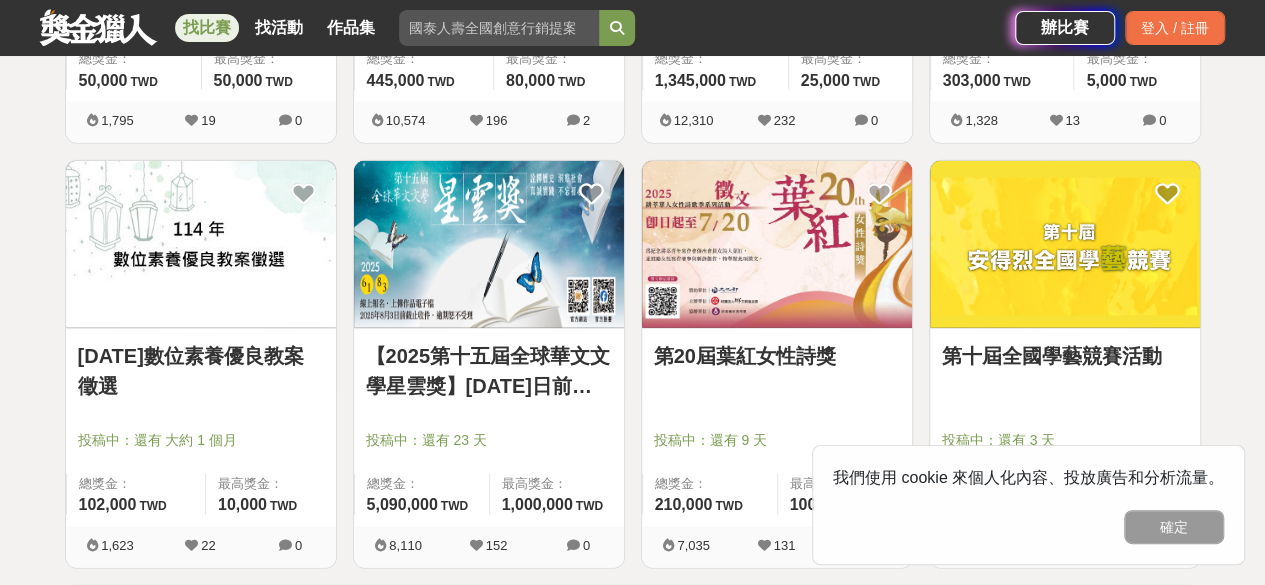 click on "第20屆葉紅女性詩獎 投稿中：還有 9 天 總獎金： 210,000 210,000 TWD 最高獎金： 100,000 TWD" at bounding box center (777, 428) 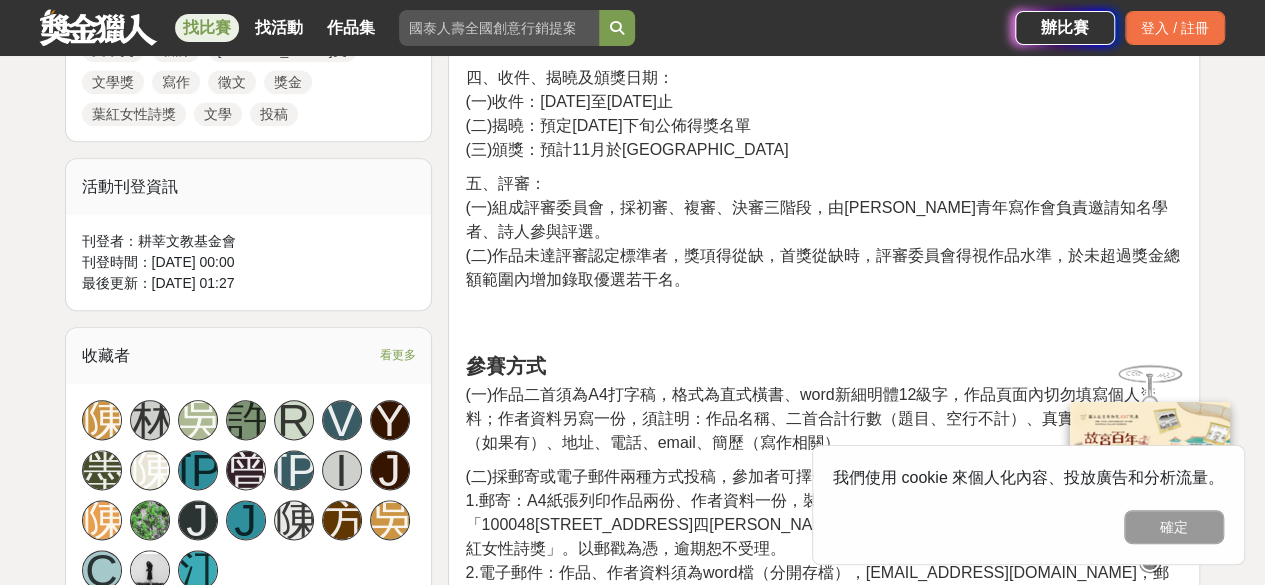 scroll, scrollTop: 1100, scrollLeft: 0, axis: vertical 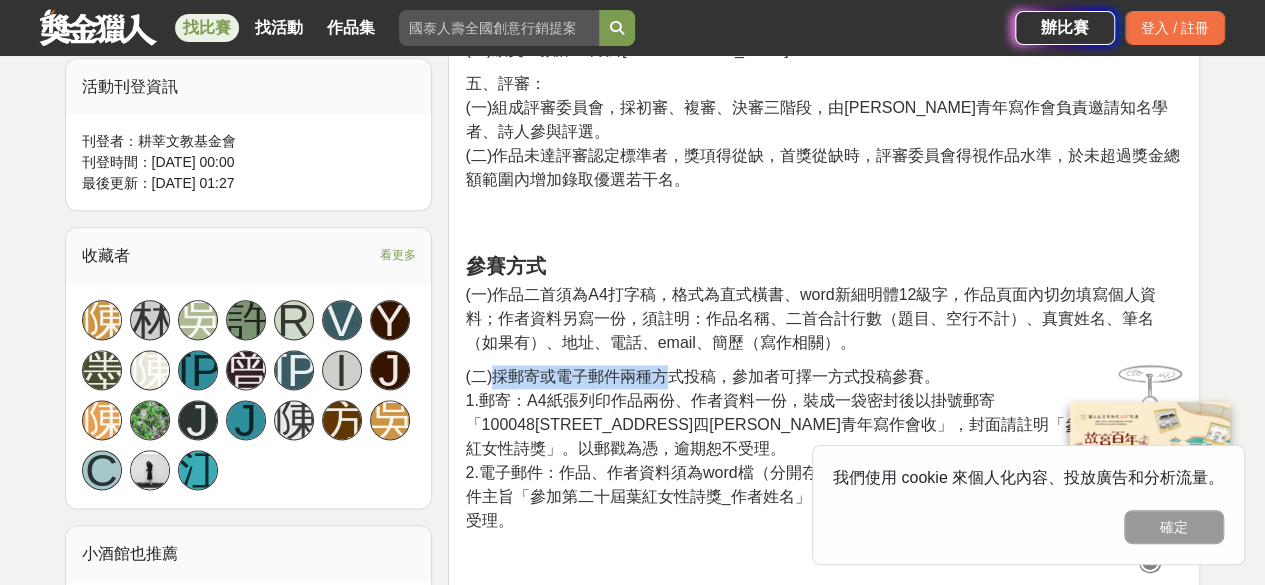 drag, startPoint x: 537, startPoint y: 356, endPoint x: 707, endPoint y: 356, distance: 170 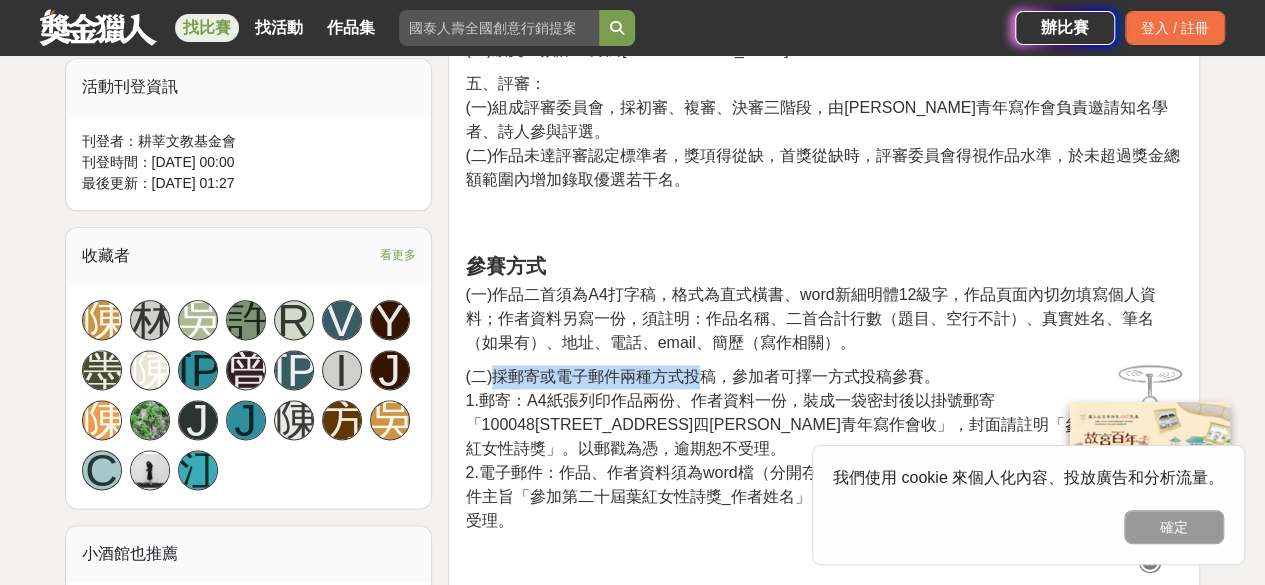 click on "(二)採郵寄或電子郵件兩種方式投稿，參加者可擇一方式投稿參賽。" at bounding box center (702, 376) 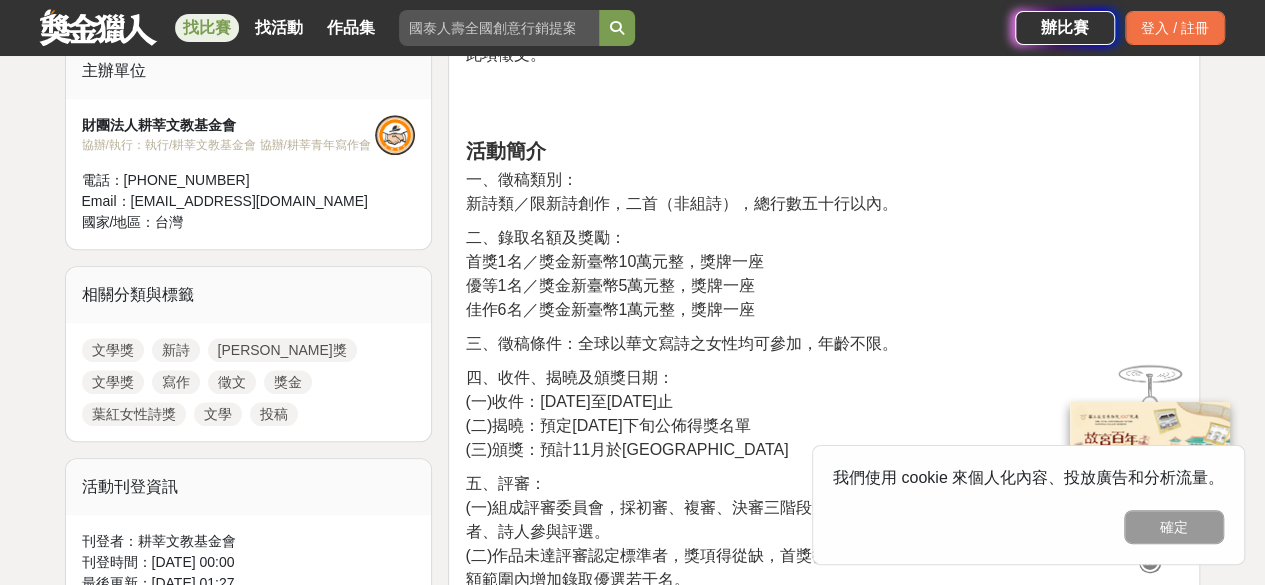 scroll, scrollTop: 600, scrollLeft: 0, axis: vertical 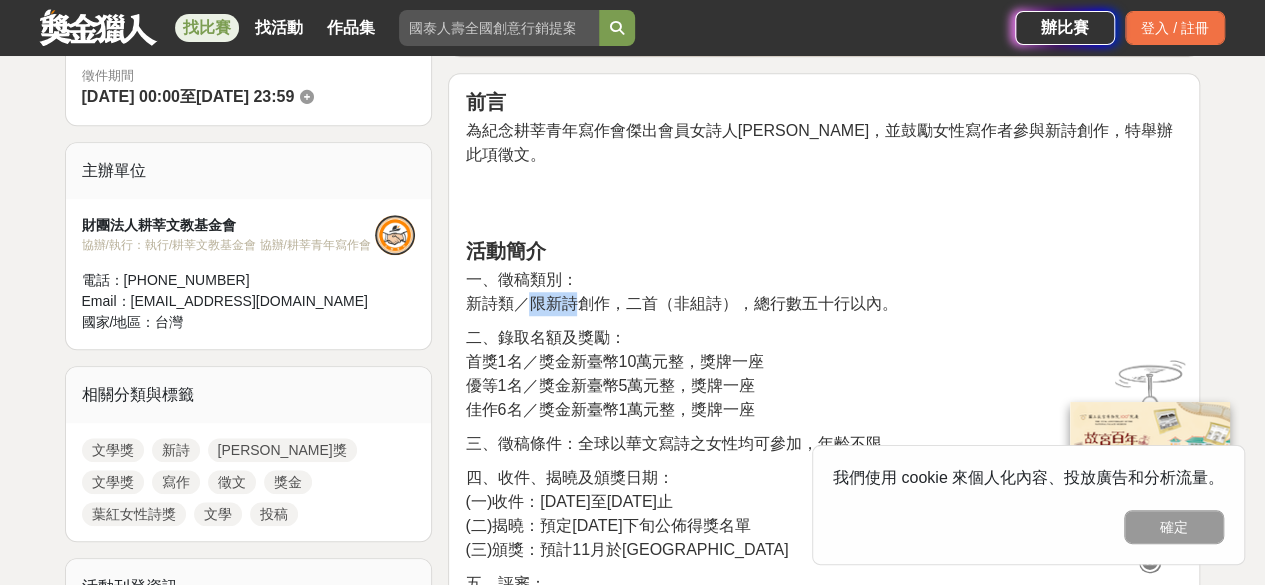 drag, startPoint x: 529, startPoint y: 286, endPoint x: 585, endPoint y: 284, distance: 56.0357 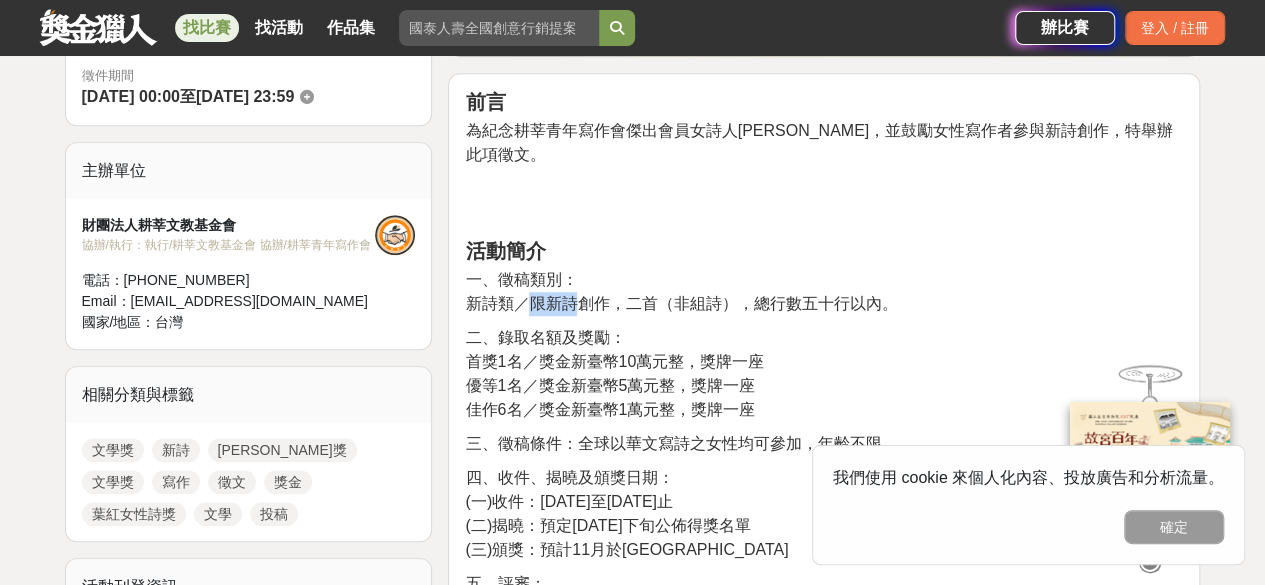 click on "新詩類／限新詩創作，二首（非組詩），總行數五十行以內。" at bounding box center [681, 303] 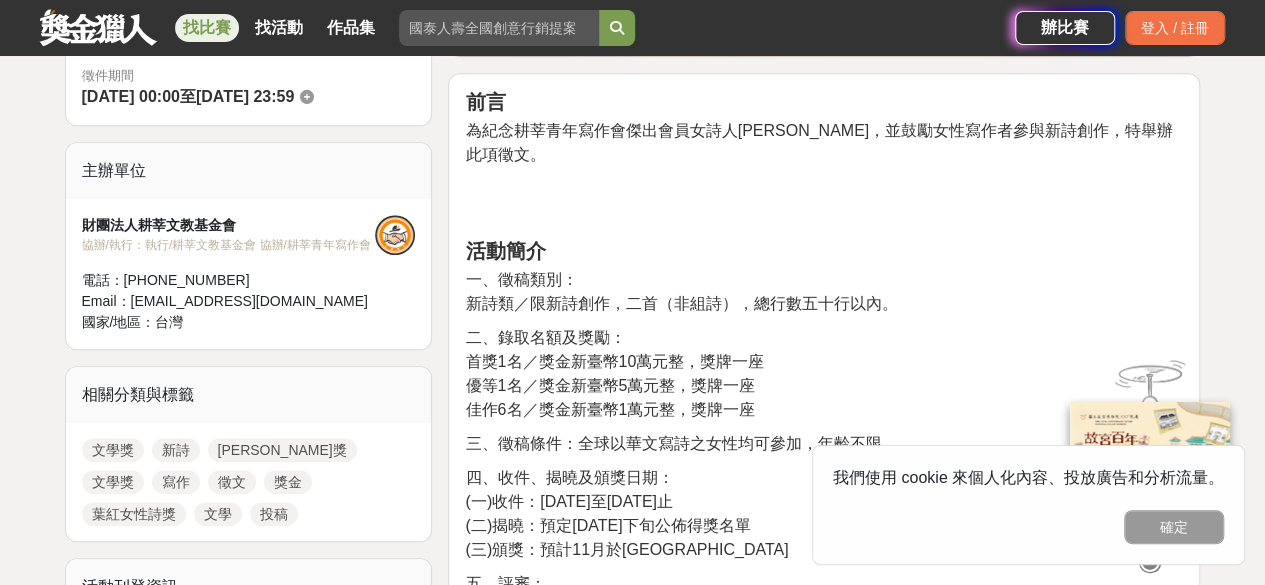 drag, startPoint x: 616, startPoint y: 283, endPoint x: 664, endPoint y: 280, distance: 48.09366 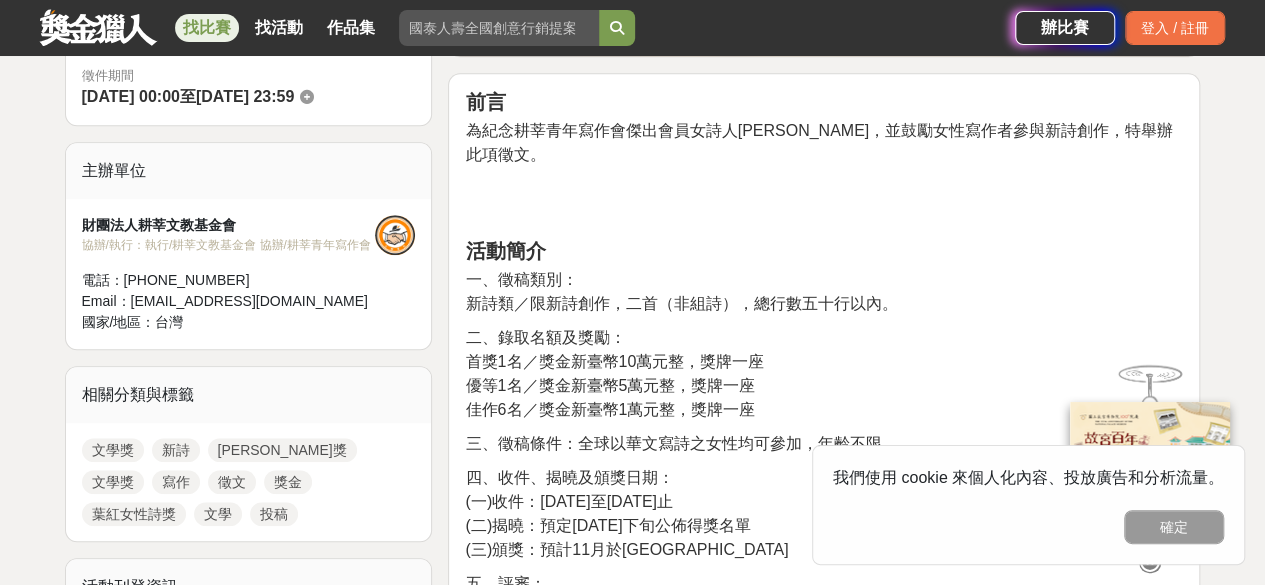 click on "新詩類／限新詩創作，二首（非組詩），總行數五十行以內。" at bounding box center [681, 303] 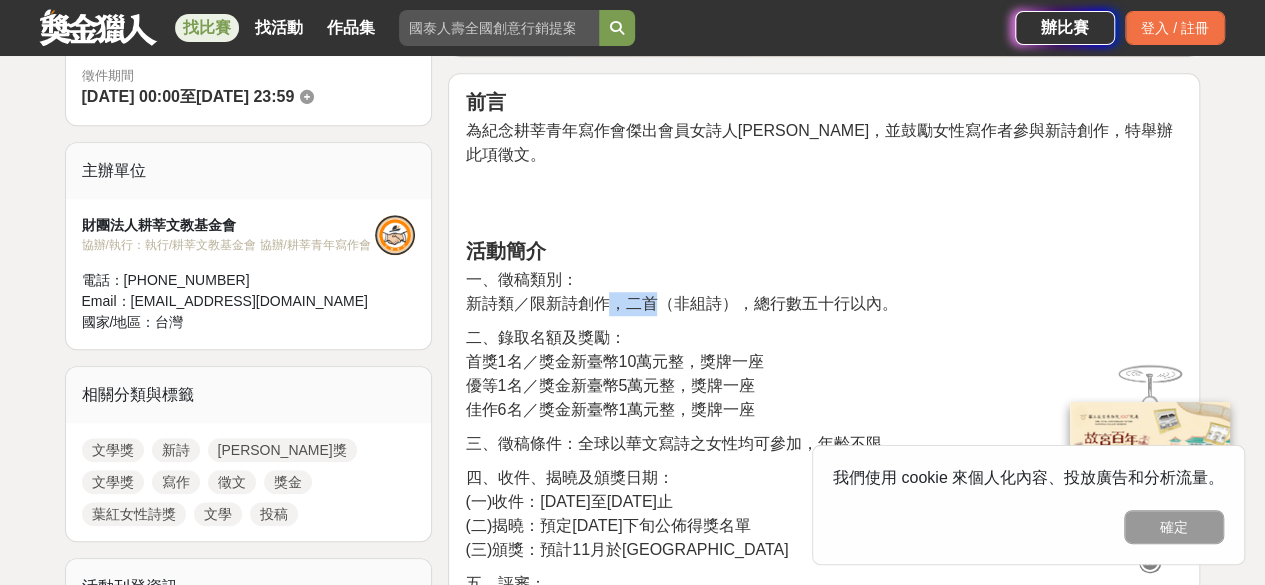 click on "新詩類／限新詩創作，二首（非組詩），總行數五十行以內。" at bounding box center (681, 303) 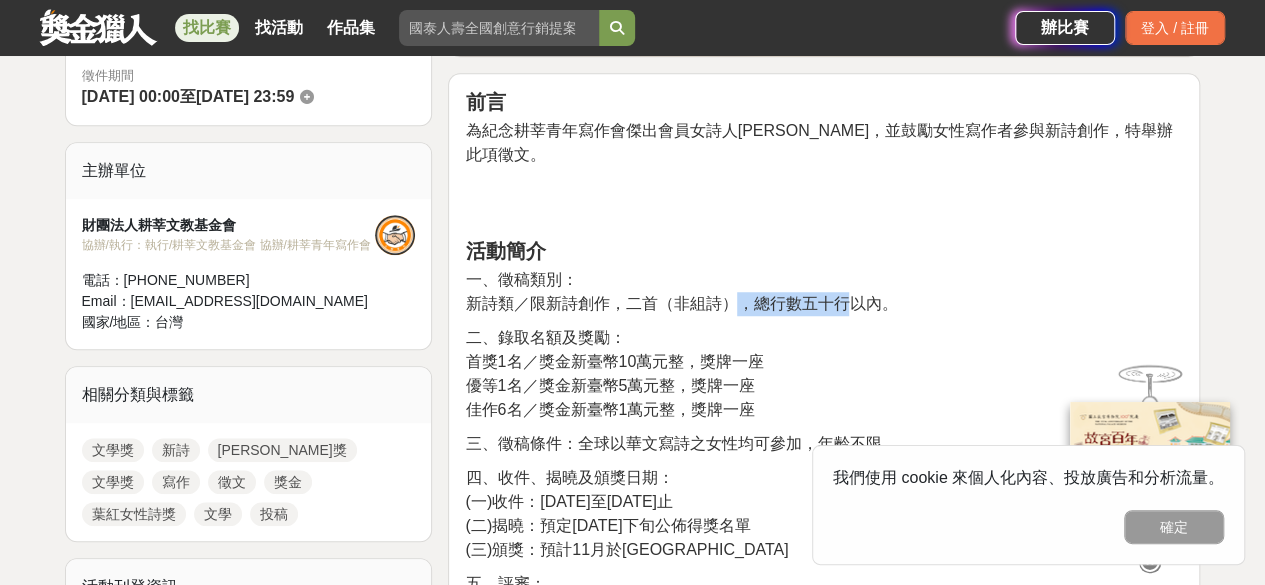 drag, startPoint x: 784, startPoint y: 271, endPoint x: 842, endPoint y: 269, distance: 58.034473 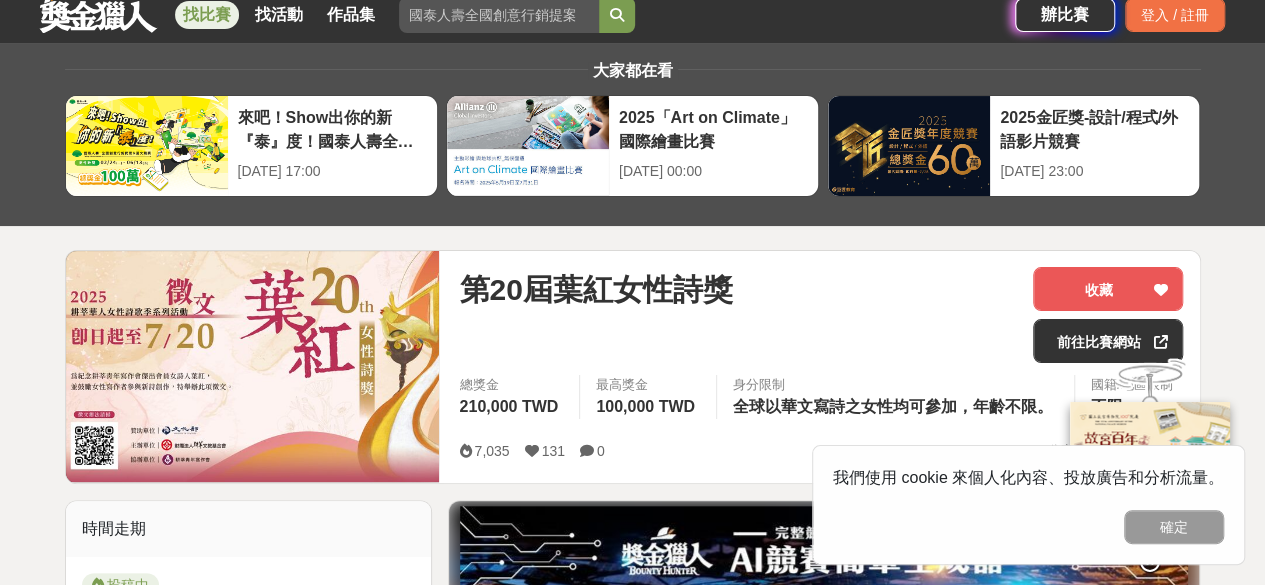 scroll, scrollTop: 0, scrollLeft: 0, axis: both 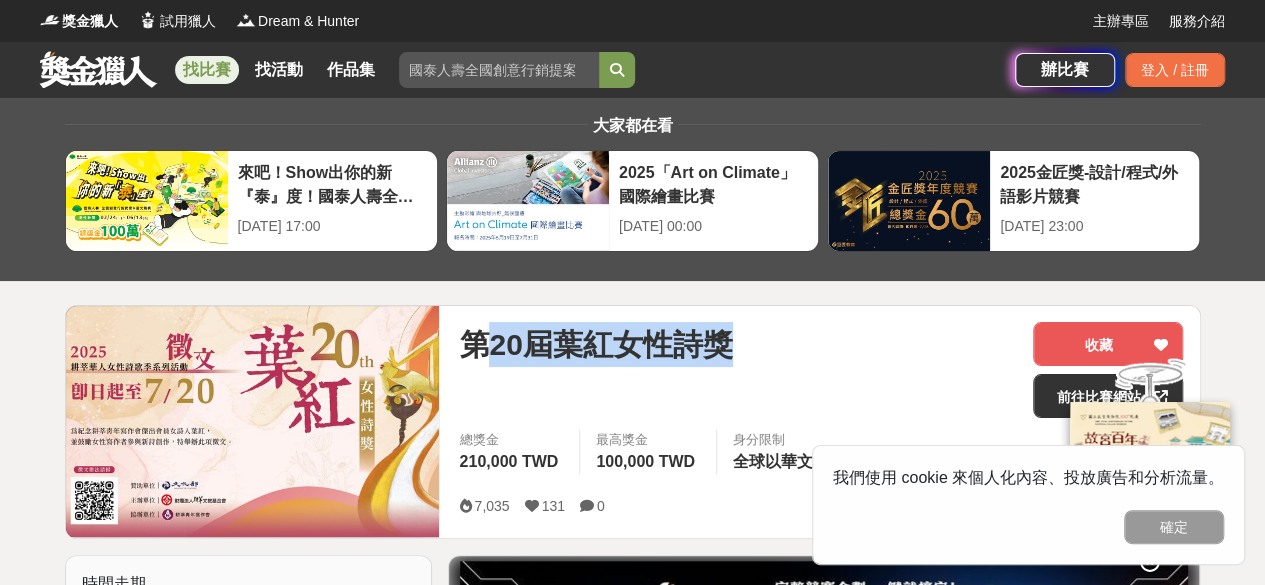 drag, startPoint x: 475, startPoint y: 337, endPoint x: 748, endPoint y: 345, distance: 273.1172 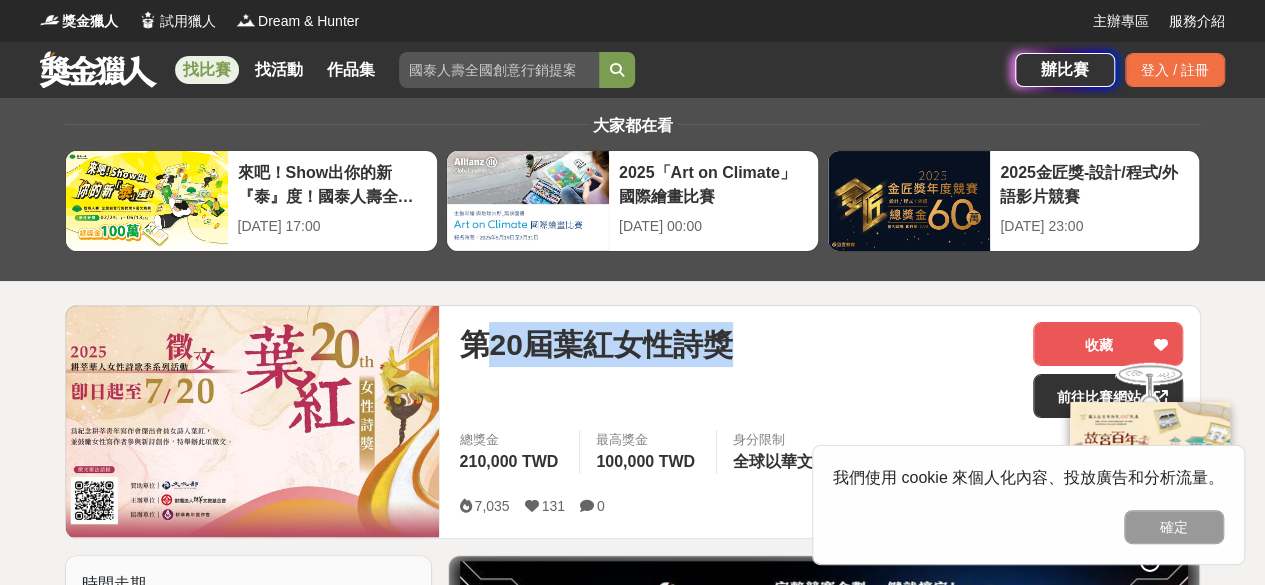 click on "第20屆葉紅女性詩獎" at bounding box center (738, 344) 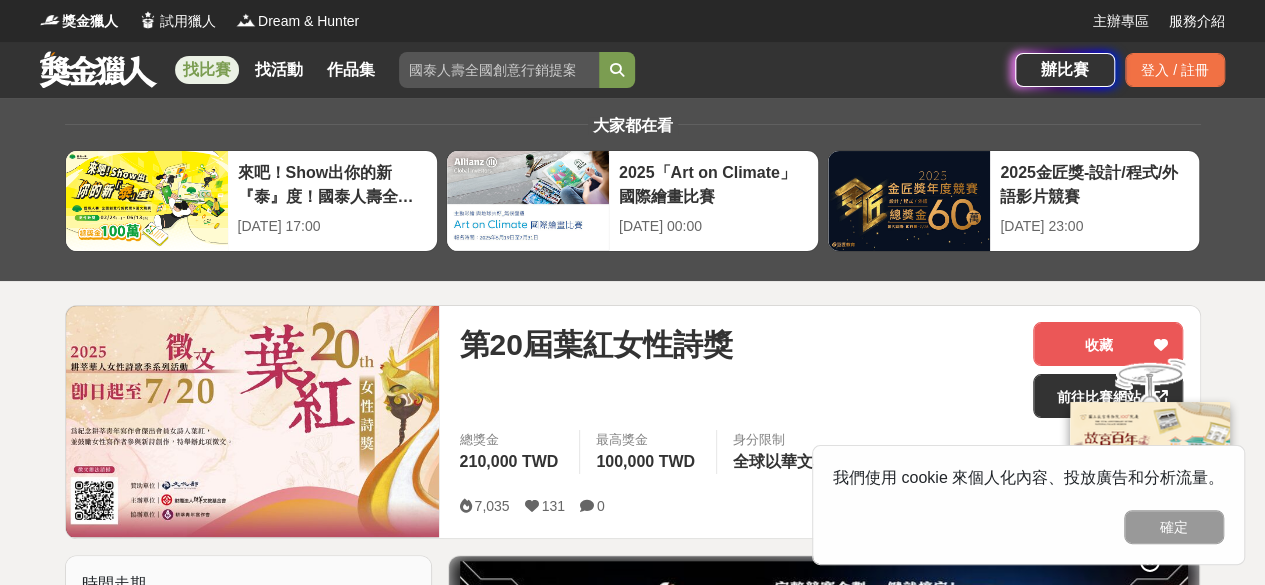 click on "第20屆葉紅女性詩獎" at bounding box center [738, 344] 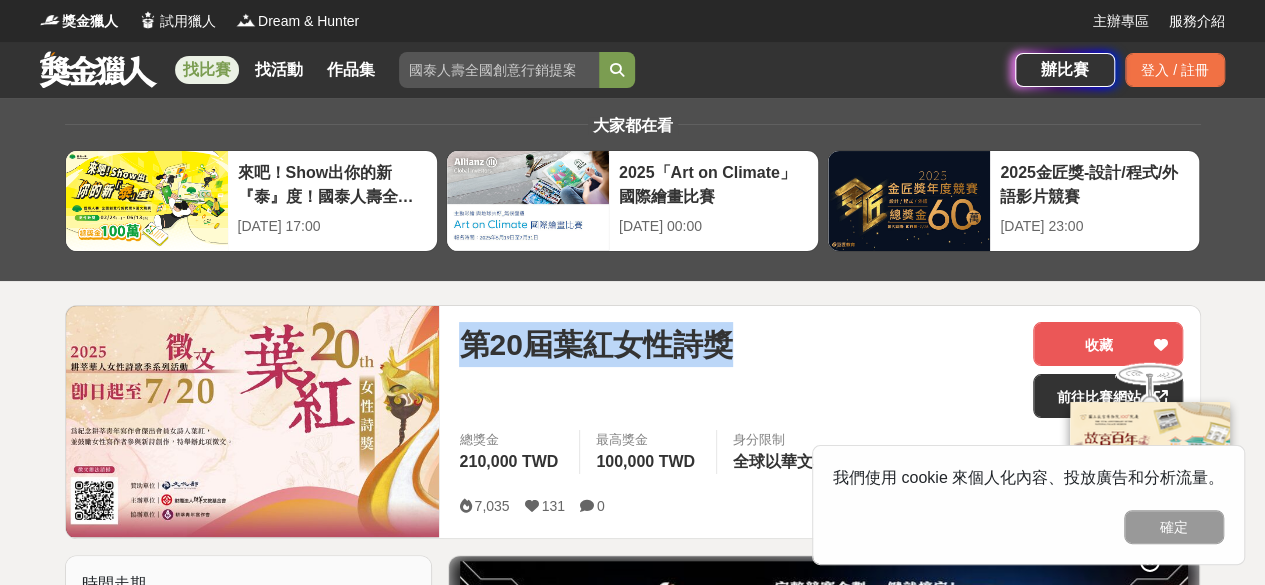 drag, startPoint x: 677, startPoint y: 345, endPoint x: 456, endPoint y: 346, distance: 221.00226 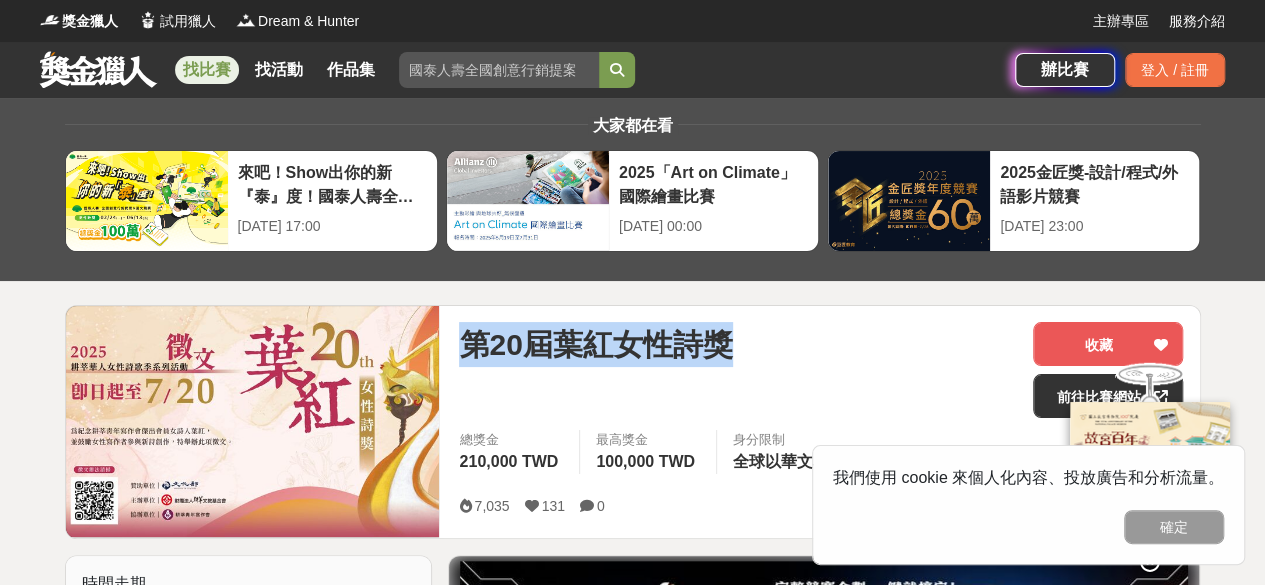 click on "第20屆葉紅女性詩獎 收藏 前往比賽網站 總獎金 210,000   TWD 最高獎金 100,000   TWD 身分限制 全球以華文寫詩之女性均可參加，年齡不限。 國籍/地區限制 不限 7,035 131 0 分享至 收藏 前往[GEOGRAPHIC_DATA]" at bounding box center (821, 422) 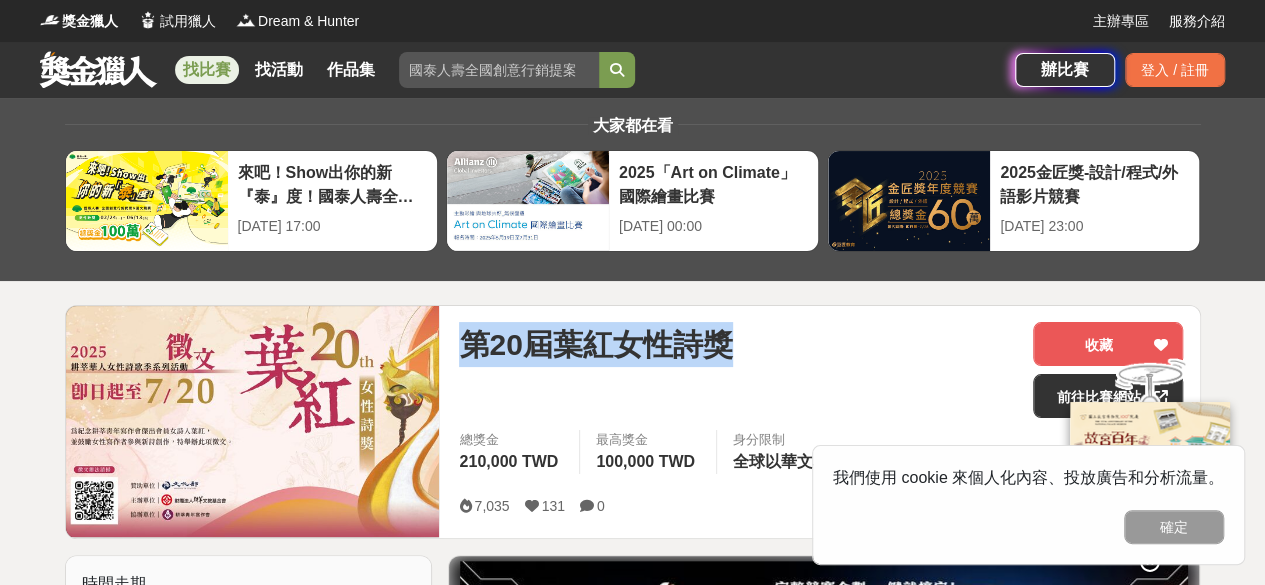 copy on "第20屆葉紅女性詩獎" 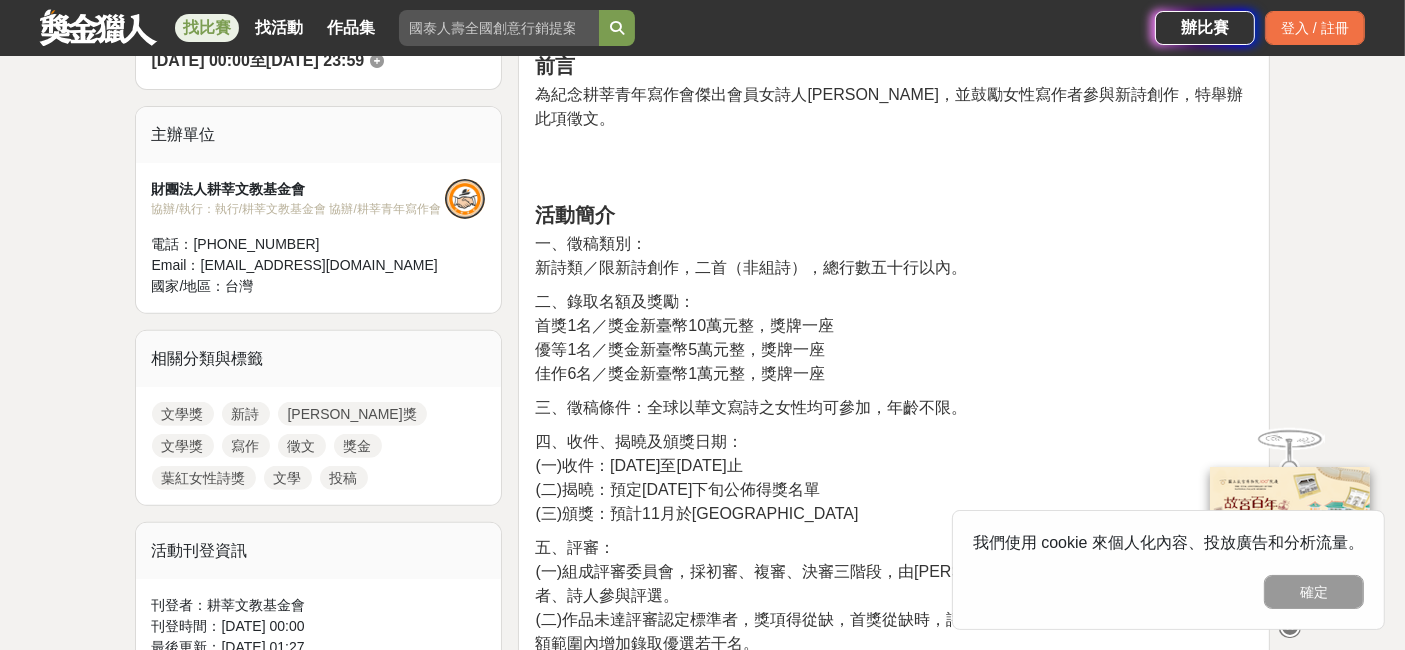 scroll, scrollTop: 777, scrollLeft: 0, axis: vertical 